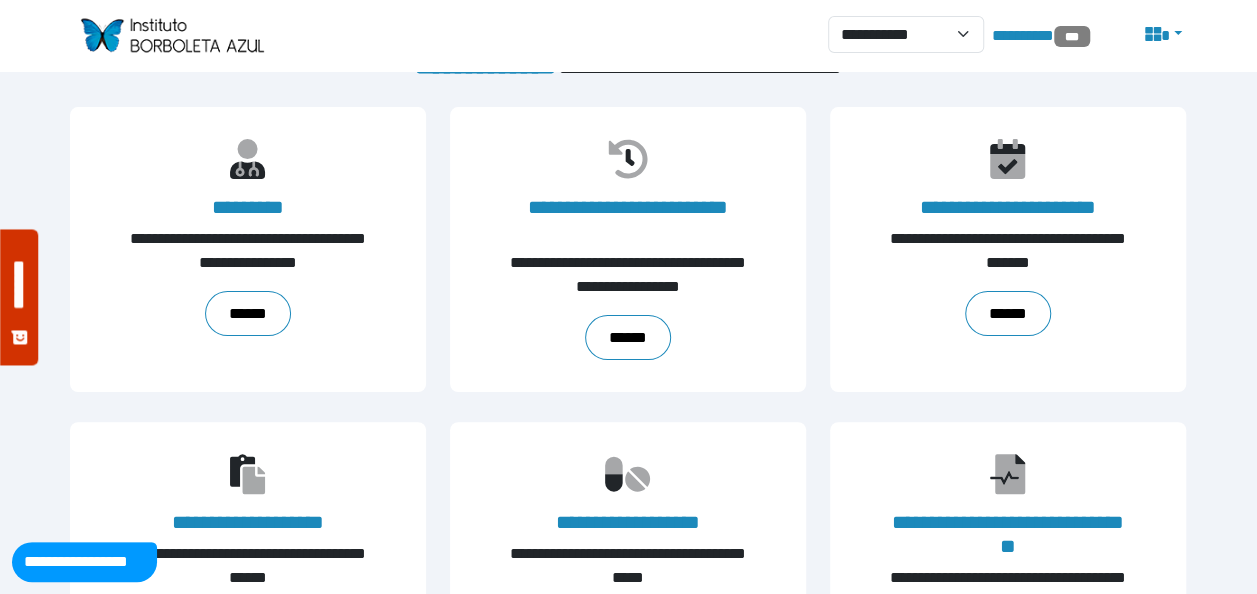 scroll, scrollTop: 0, scrollLeft: 0, axis: both 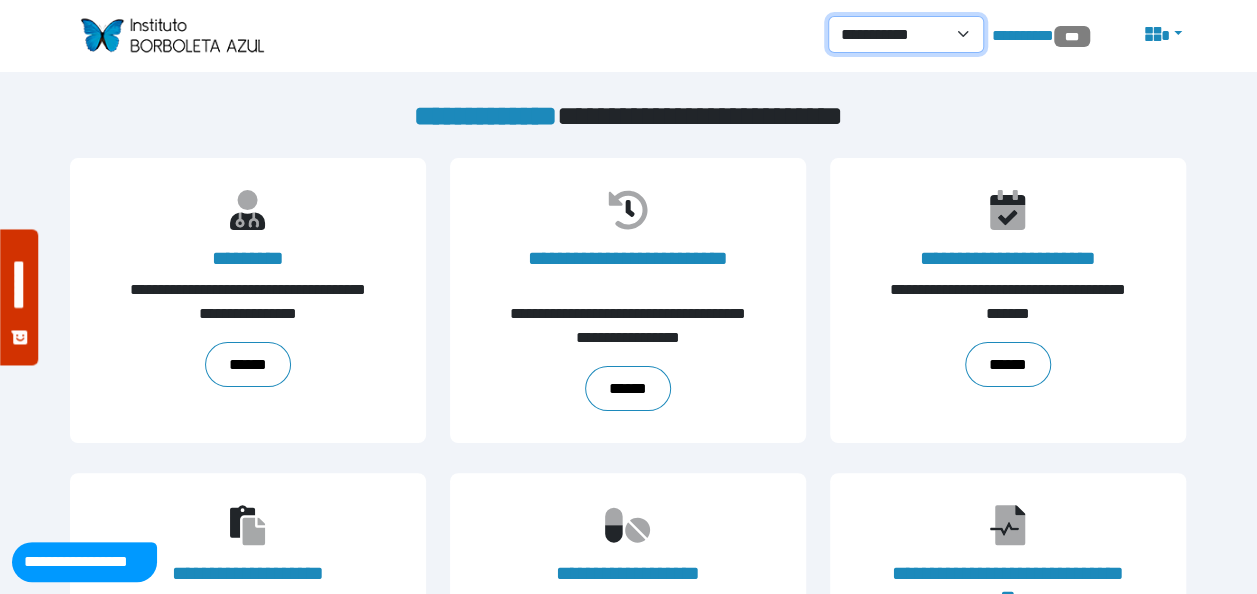 click on "**********" at bounding box center (906, 34) 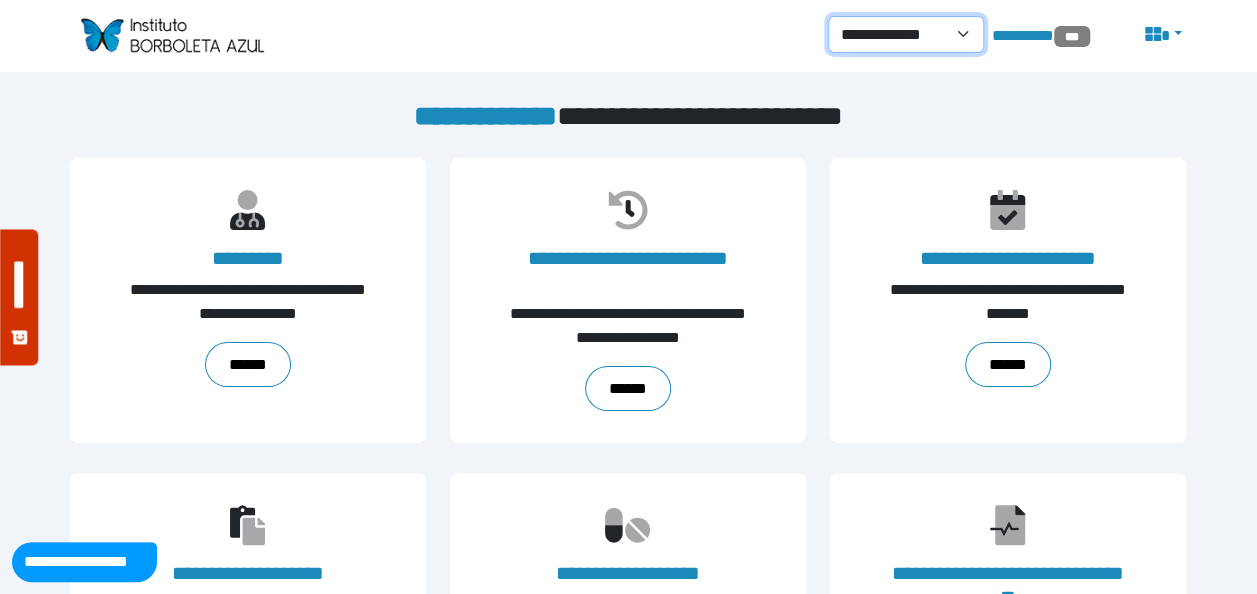 click on "**********" at bounding box center (906, 34) 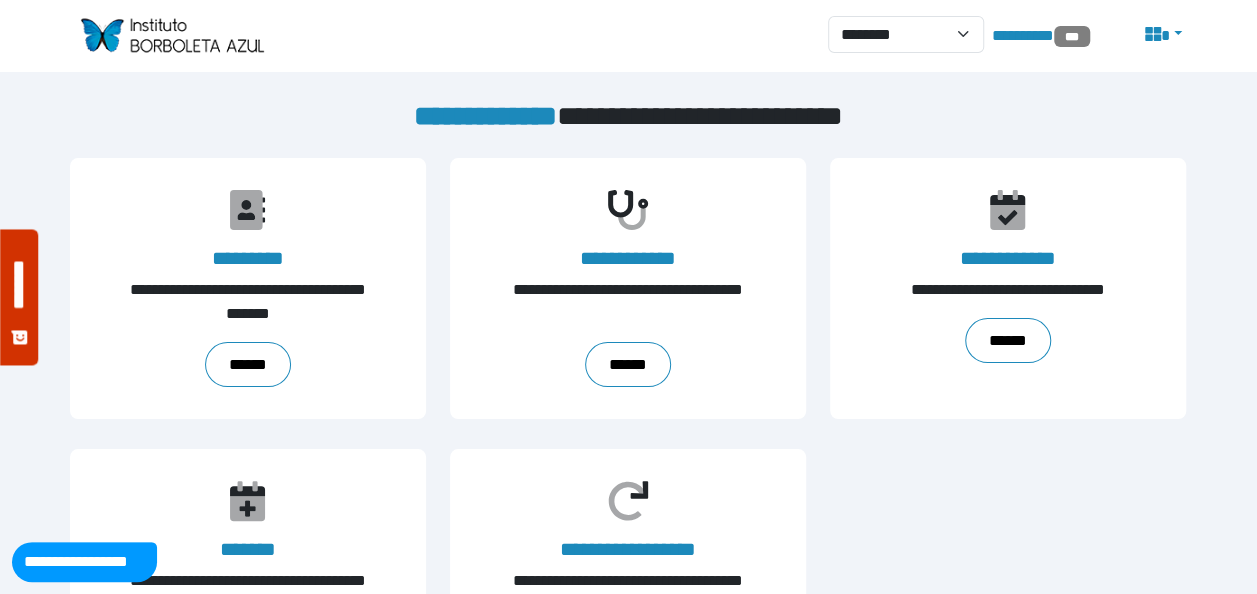 scroll, scrollTop: 136, scrollLeft: 0, axis: vertical 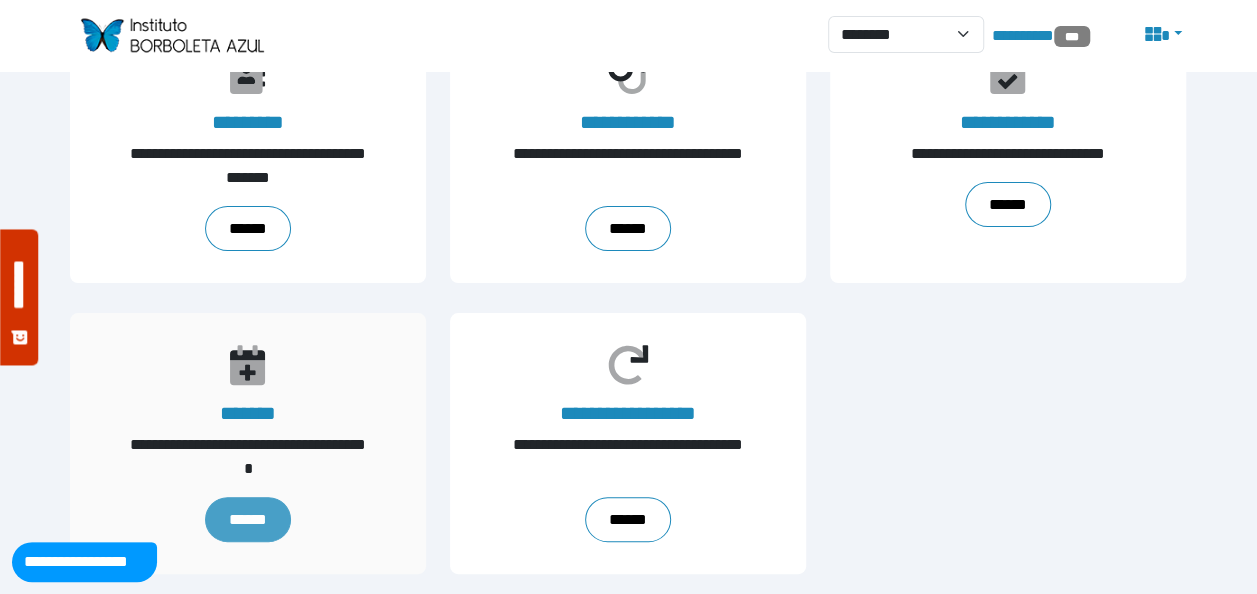 click on "******" at bounding box center (248, 519) 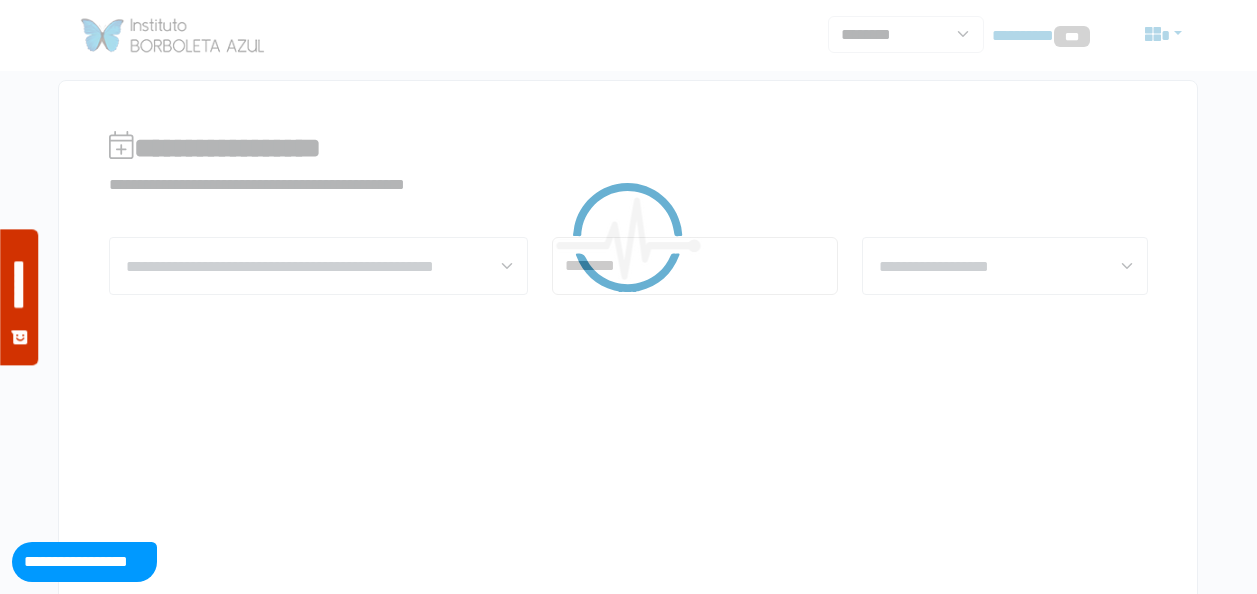 scroll, scrollTop: 0, scrollLeft: 0, axis: both 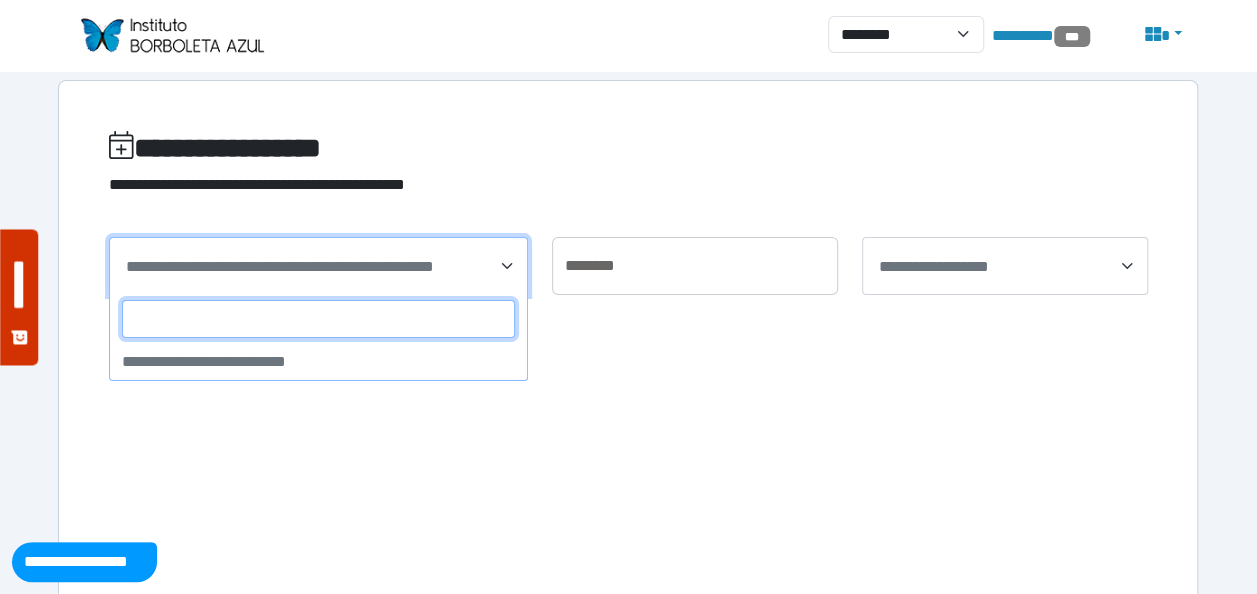 click on "**********" at bounding box center (318, 266) 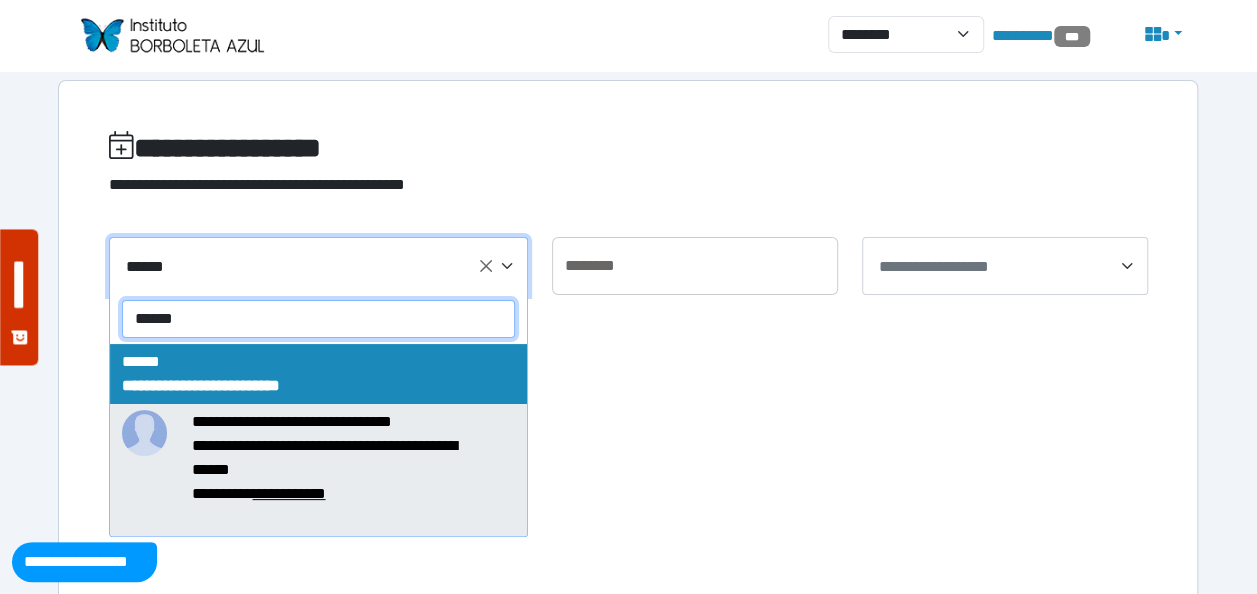 type on "******" 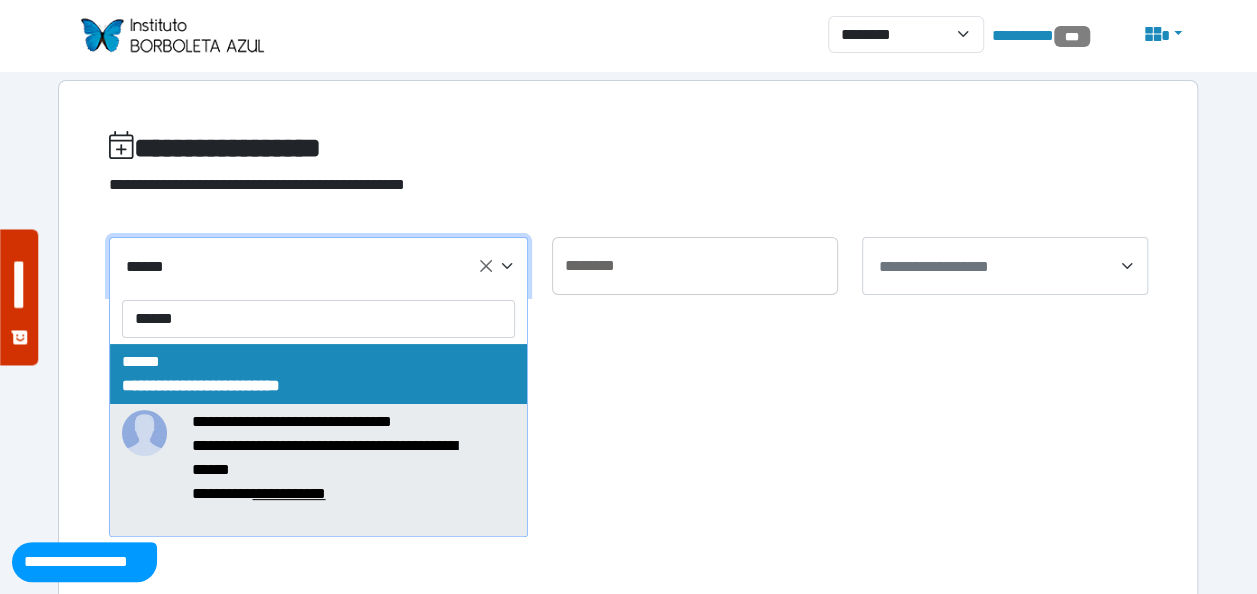 type on "**********" 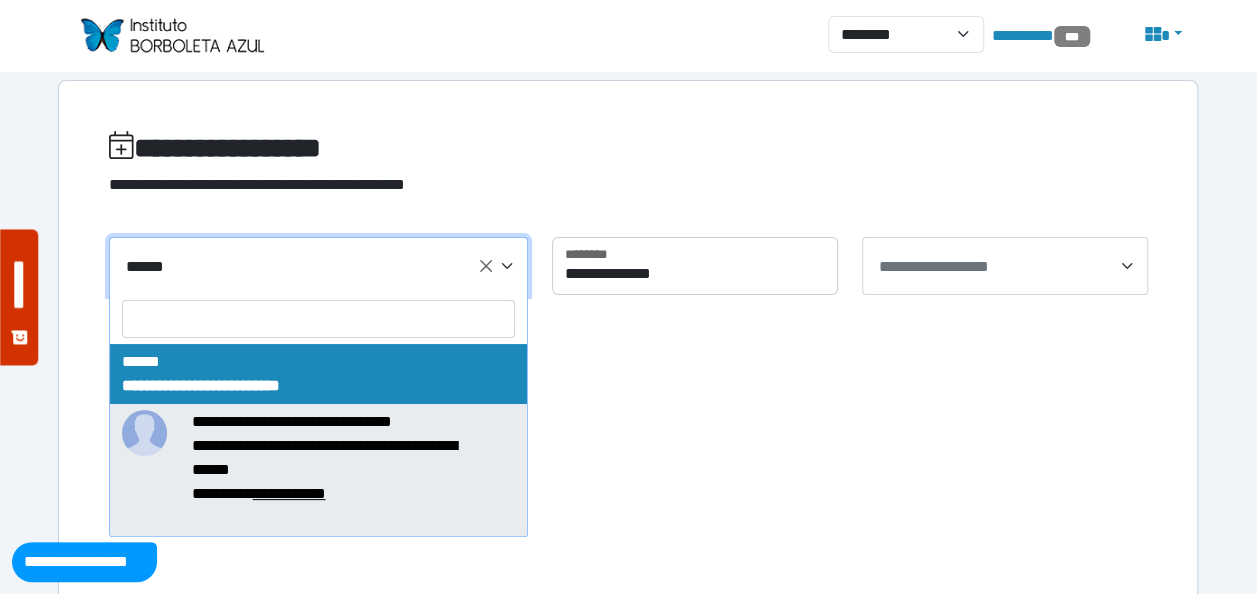 select on "*****" 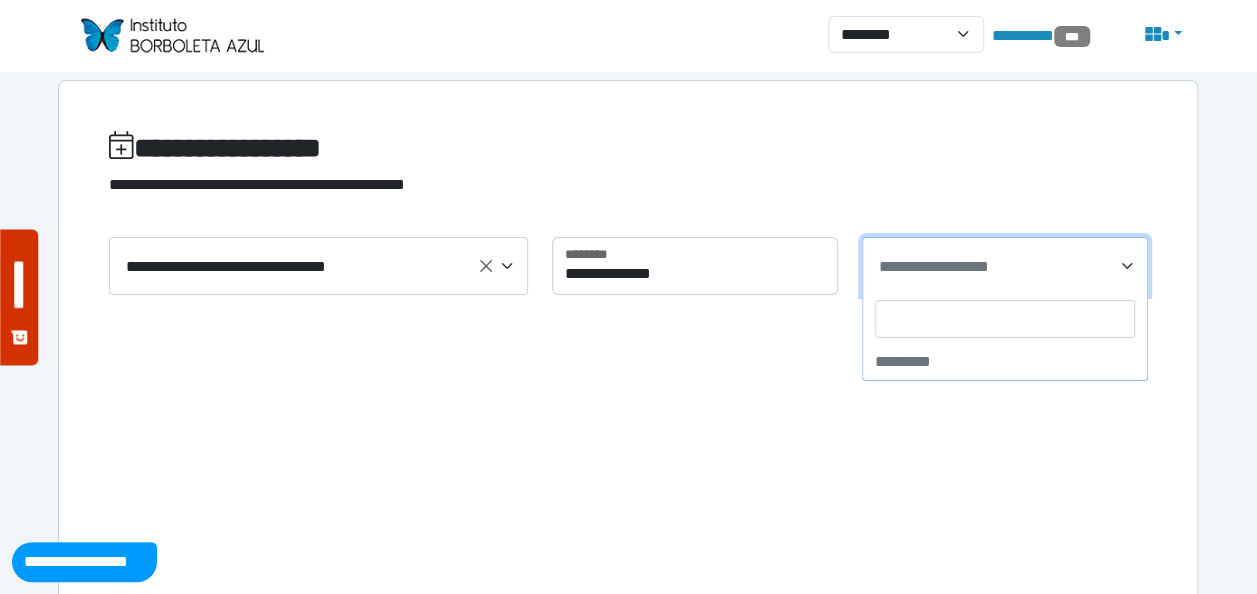 click on "**********" at bounding box center (934, 266) 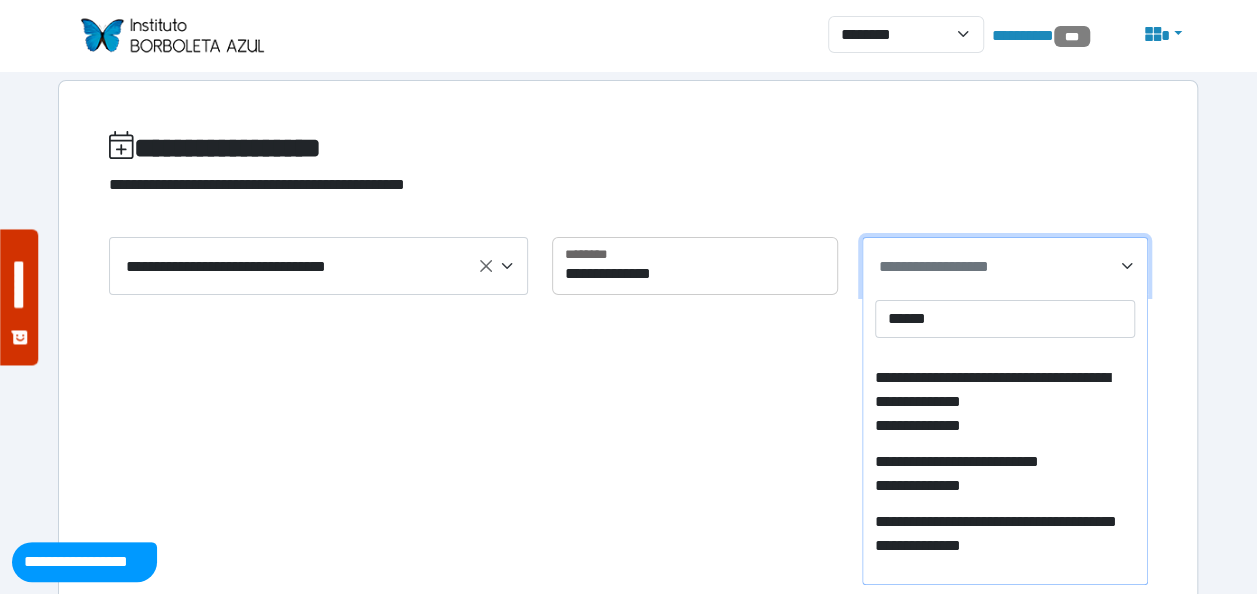 scroll, scrollTop: 264, scrollLeft: 0, axis: vertical 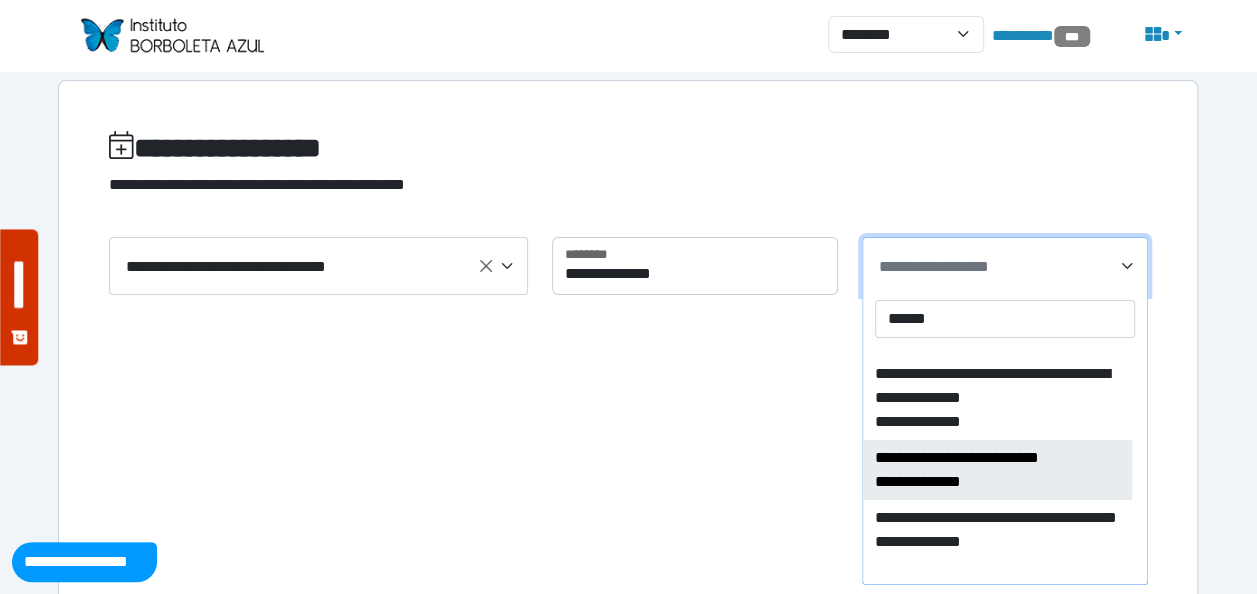 type on "******" 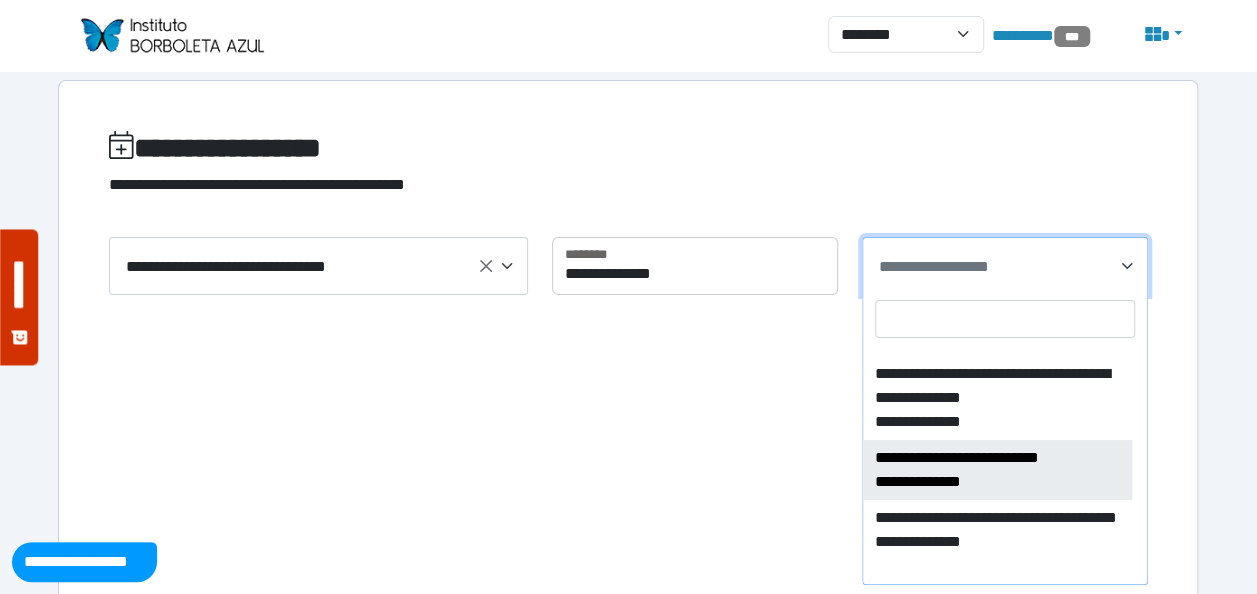 select on "****" 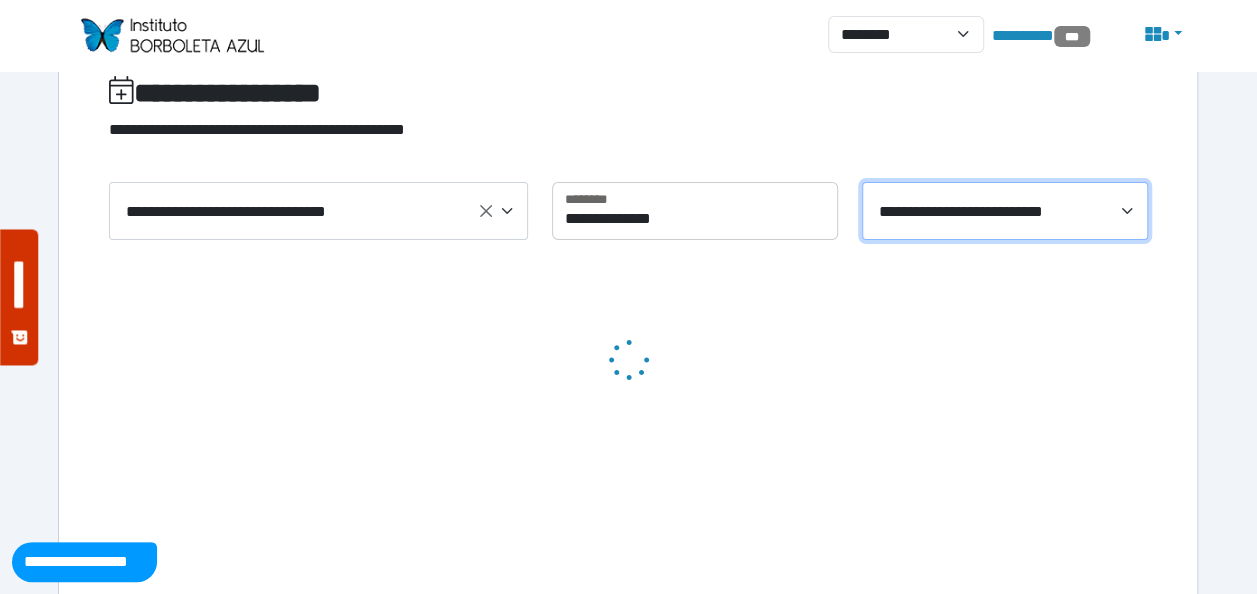 scroll, scrollTop: 56, scrollLeft: 0, axis: vertical 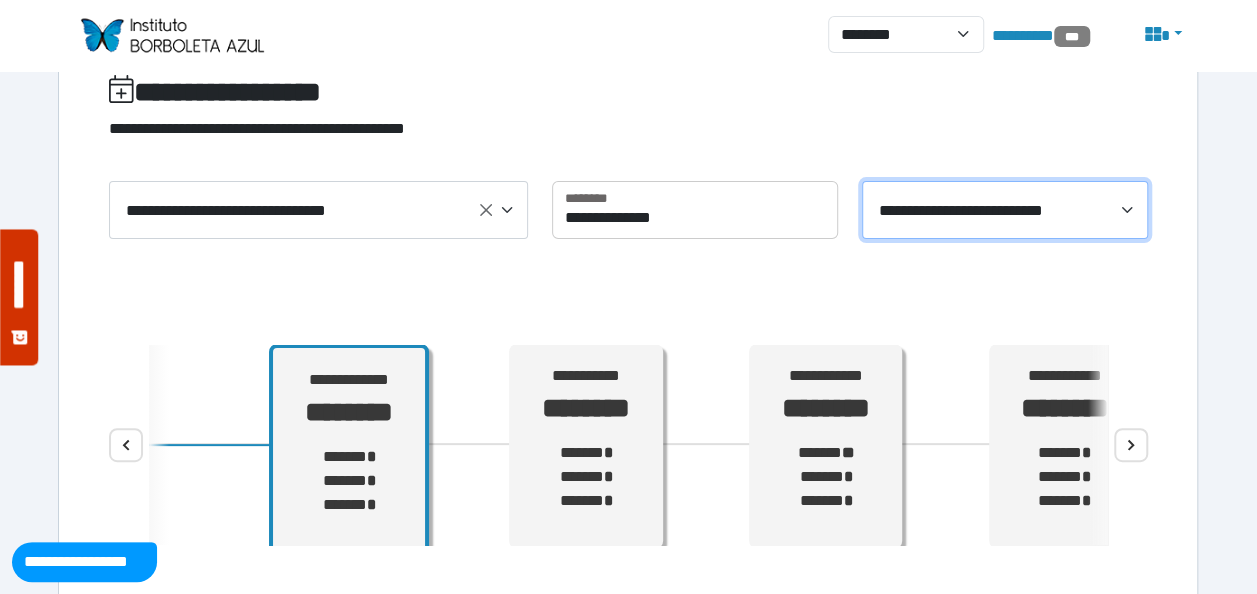 click on "****" at bounding box center (1131, 445) 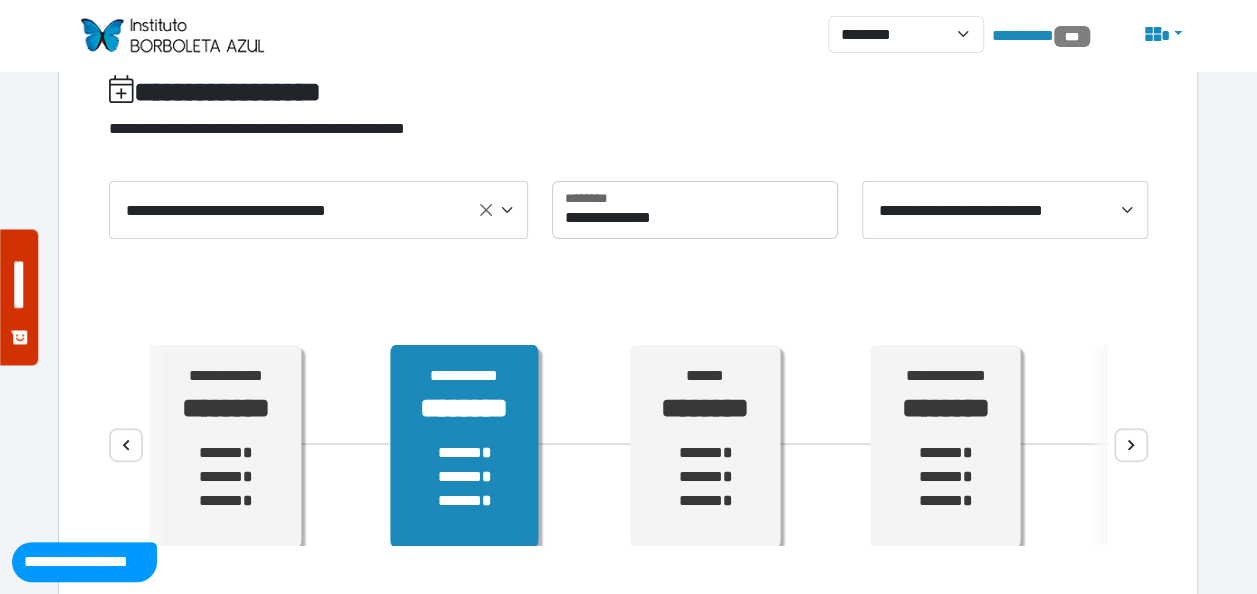 click on "****** * ****** * ****** *" at bounding box center [464, 477] 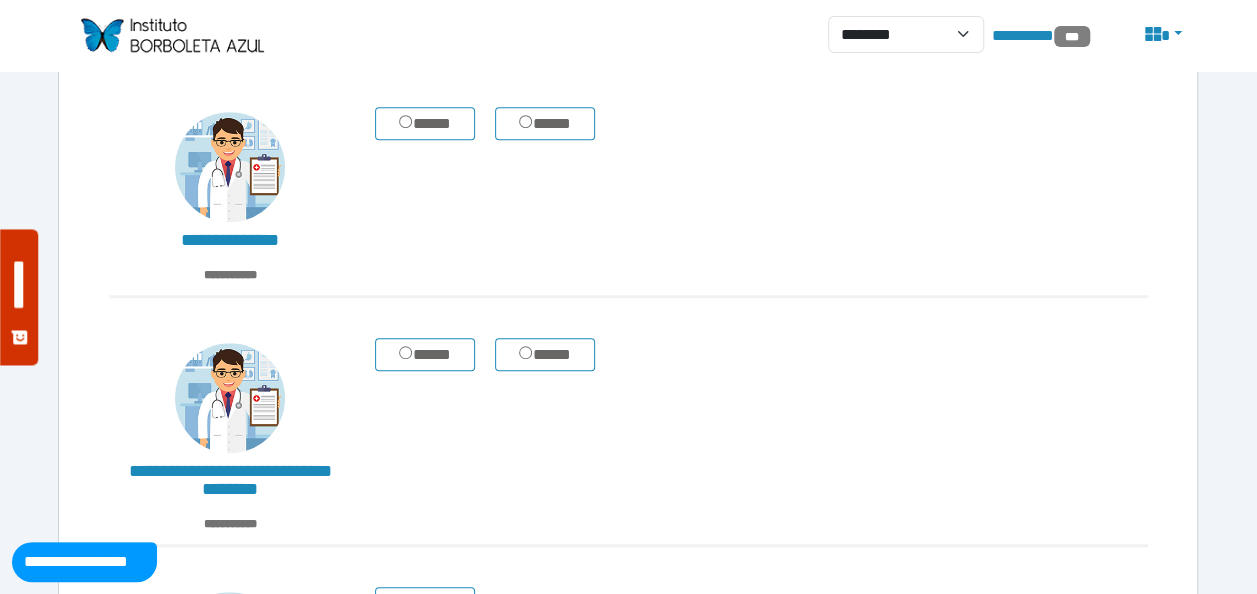 scroll, scrollTop: 567, scrollLeft: 0, axis: vertical 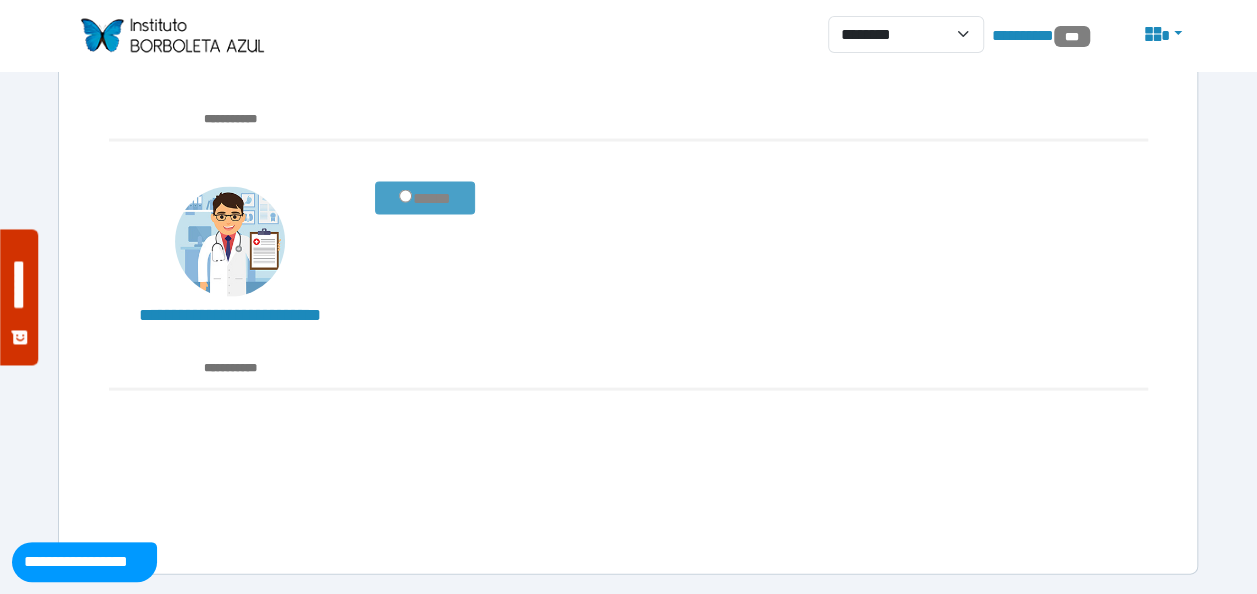 click on "*****" at bounding box center (425, 198) 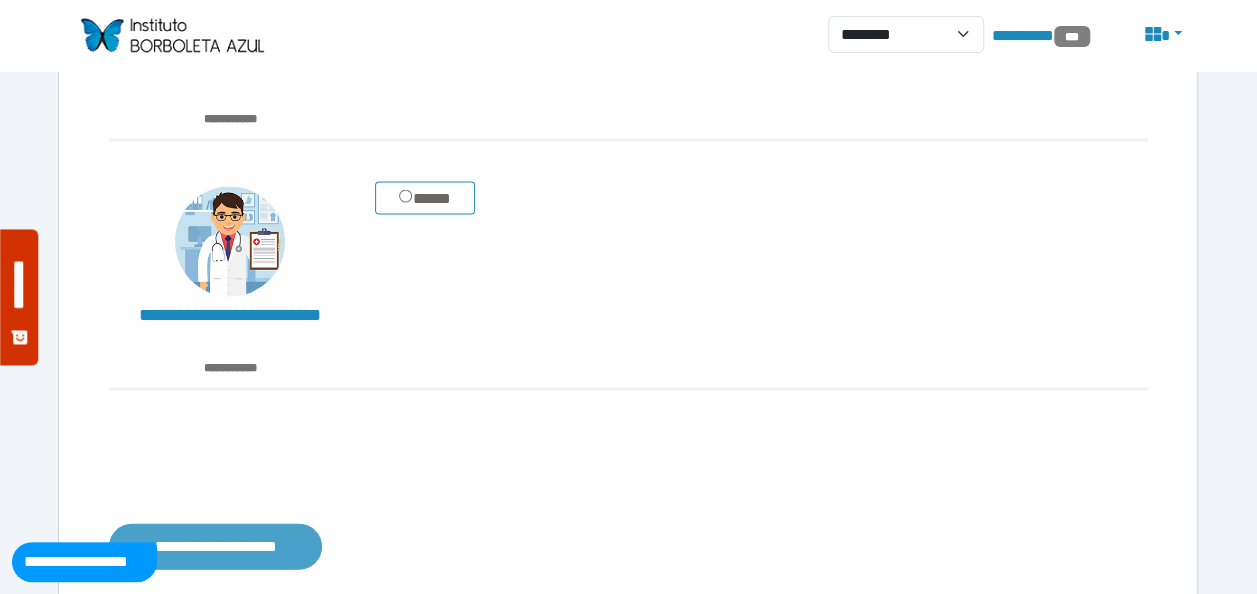 click on "**********" at bounding box center [215, 546] 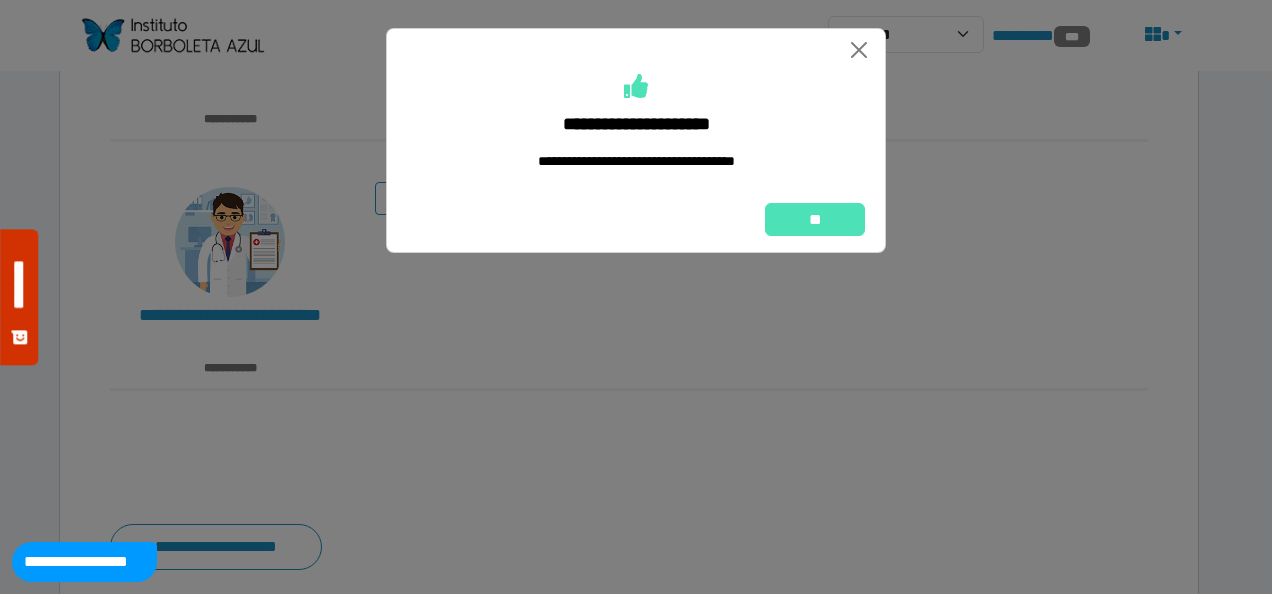 click on "**" at bounding box center [636, 219] 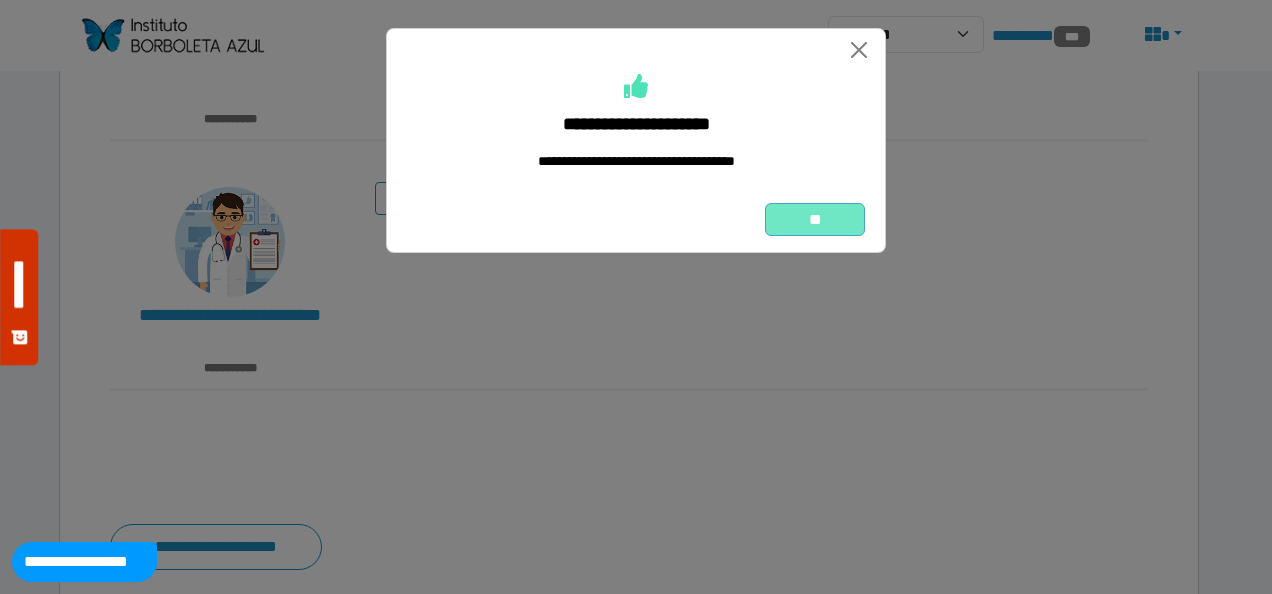 click on "**" at bounding box center (815, 219) 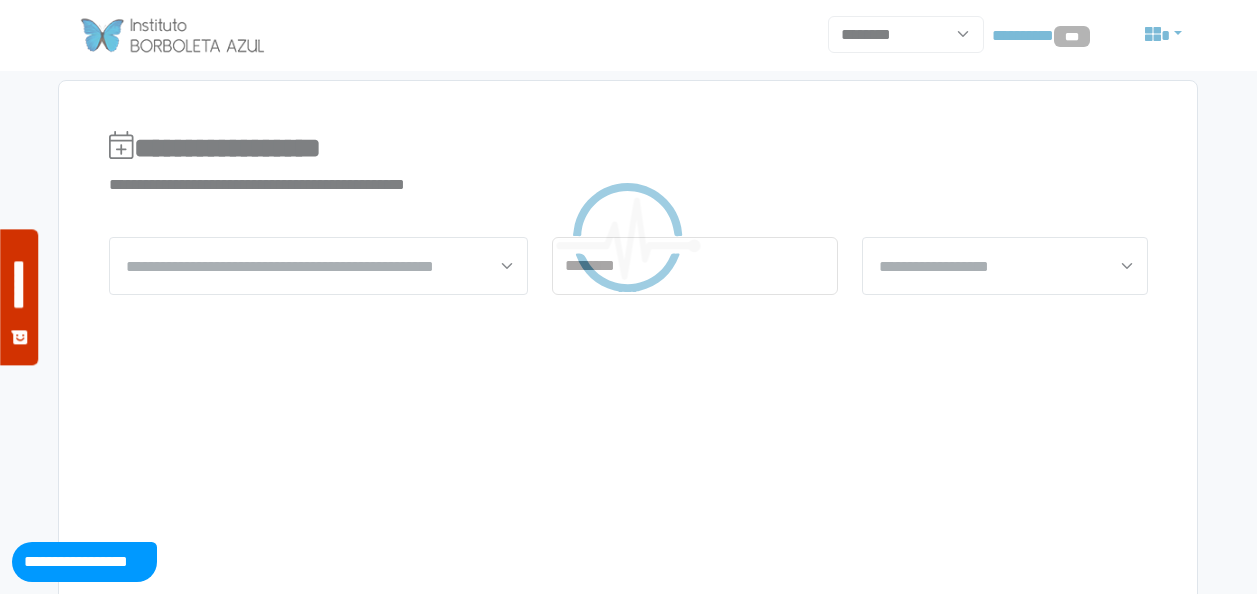 scroll, scrollTop: 0, scrollLeft: 0, axis: both 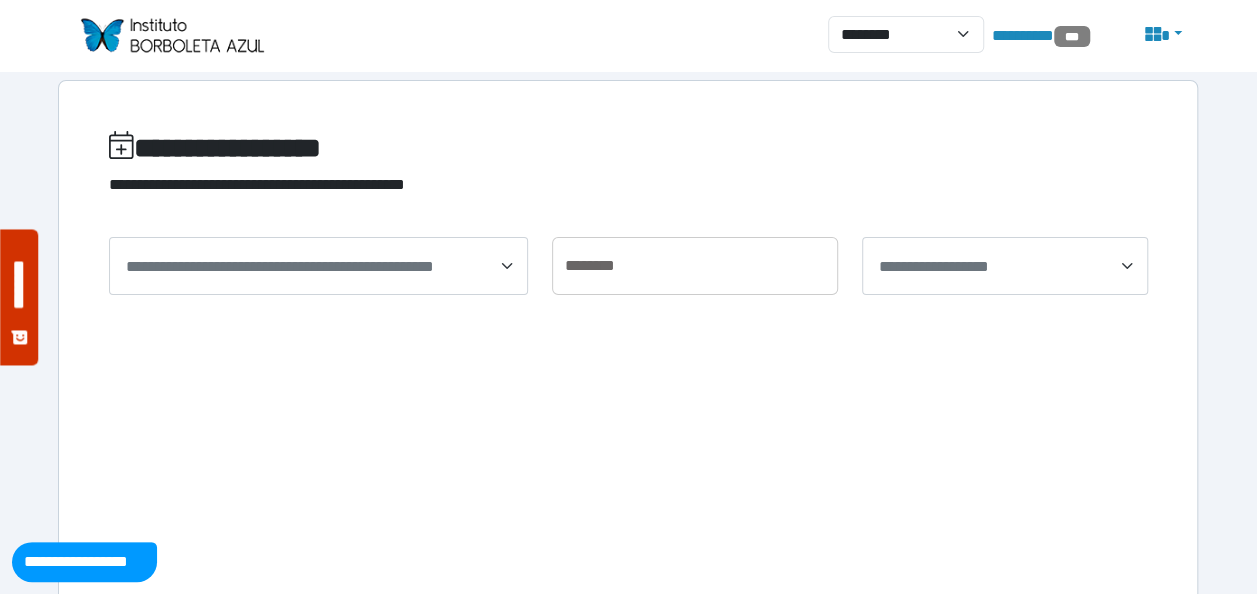 click at bounding box center (171, 35) 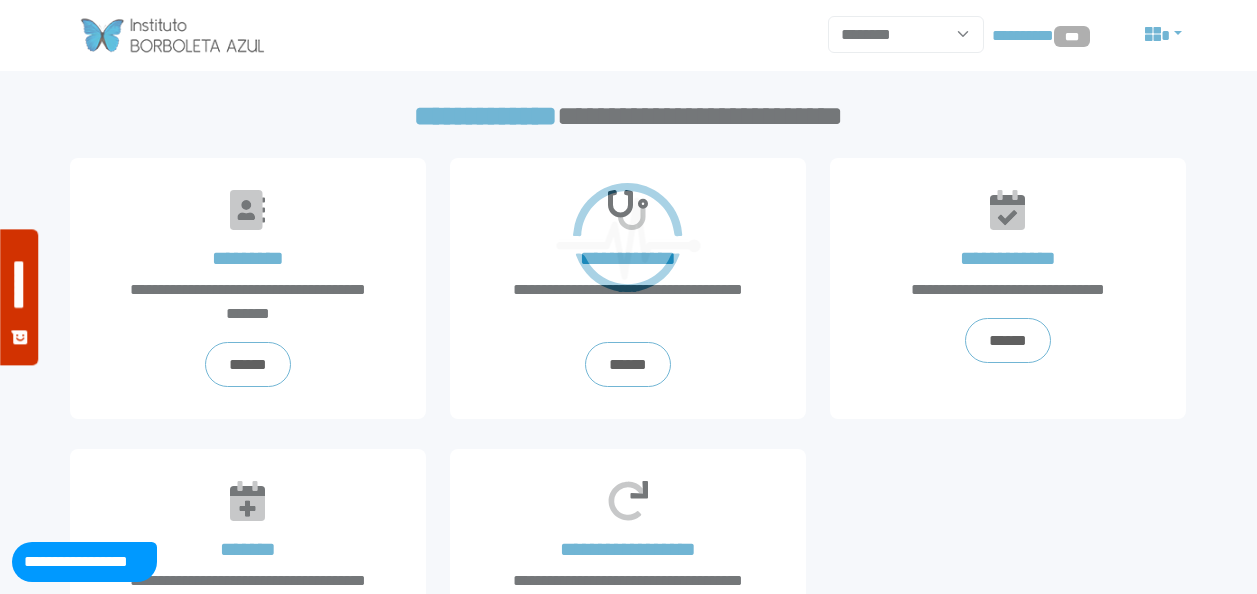 scroll, scrollTop: 0, scrollLeft: 0, axis: both 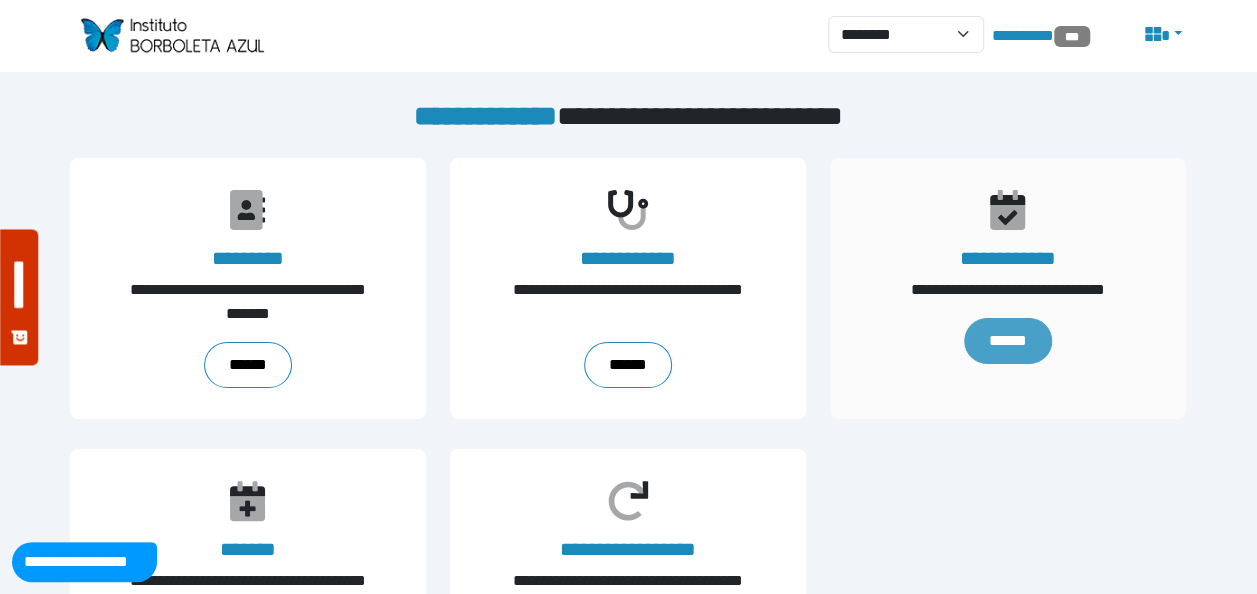 click on "******" at bounding box center (1008, 341) 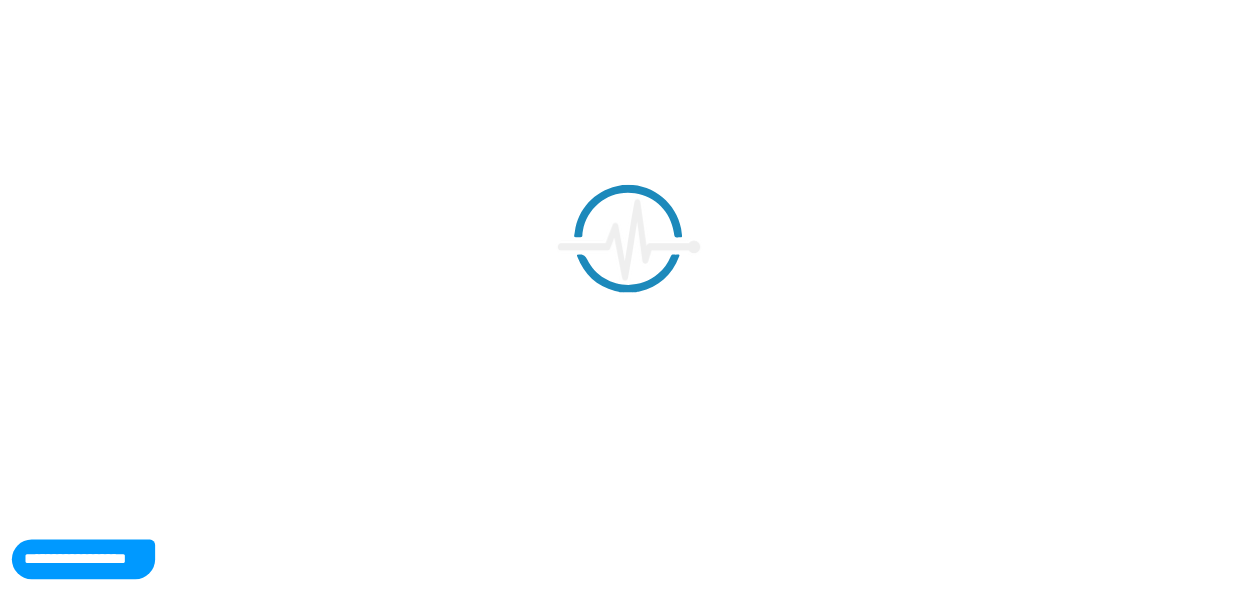scroll, scrollTop: 0, scrollLeft: 0, axis: both 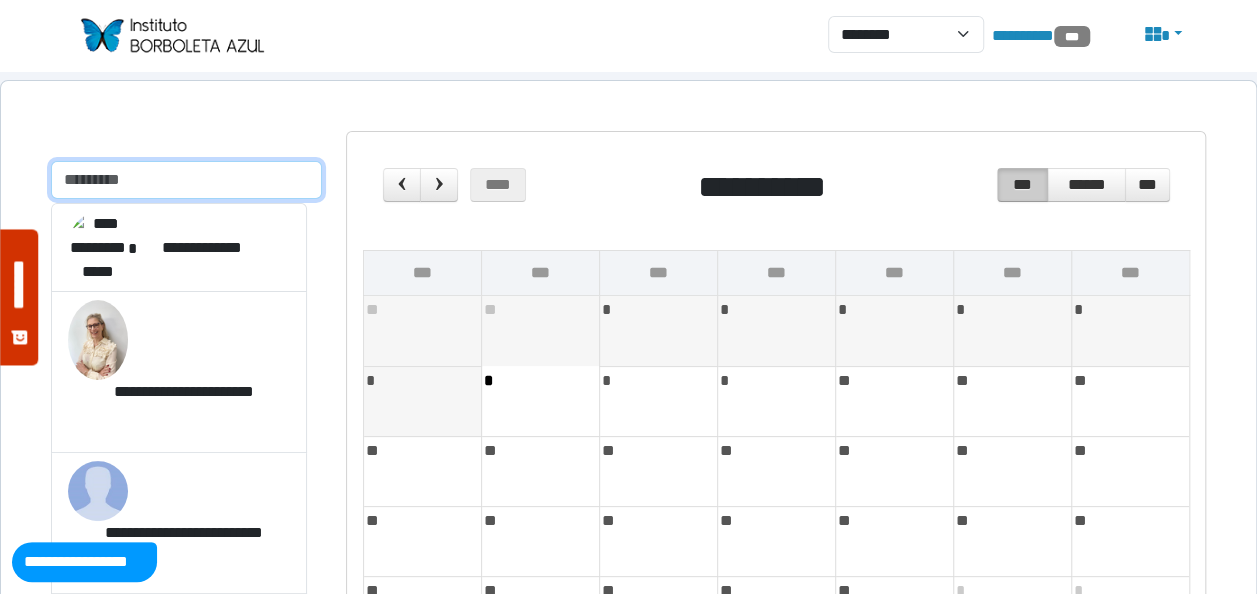 click at bounding box center (186, 180) 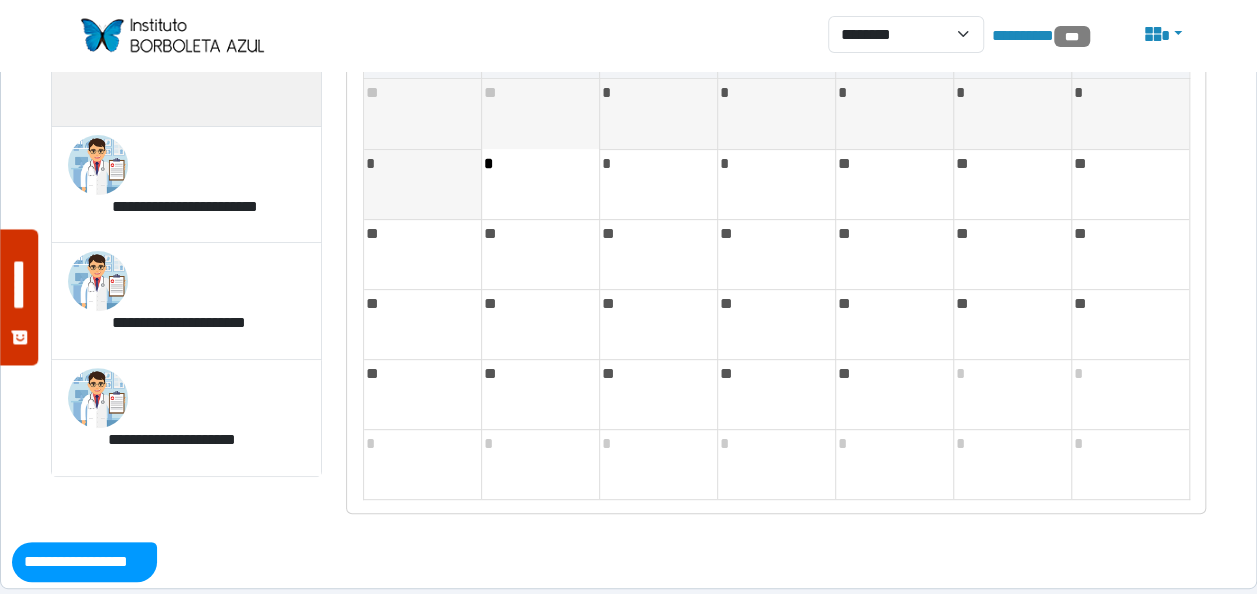 scroll, scrollTop: 218, scrollLeft: 0, axis: vertical 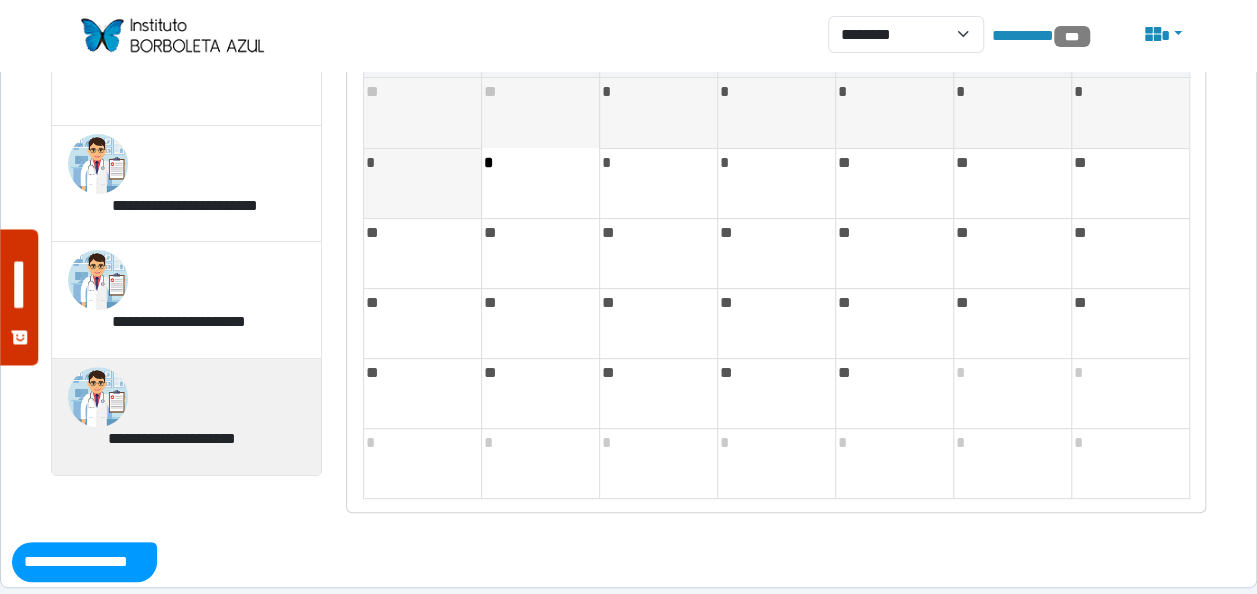 type on "****" 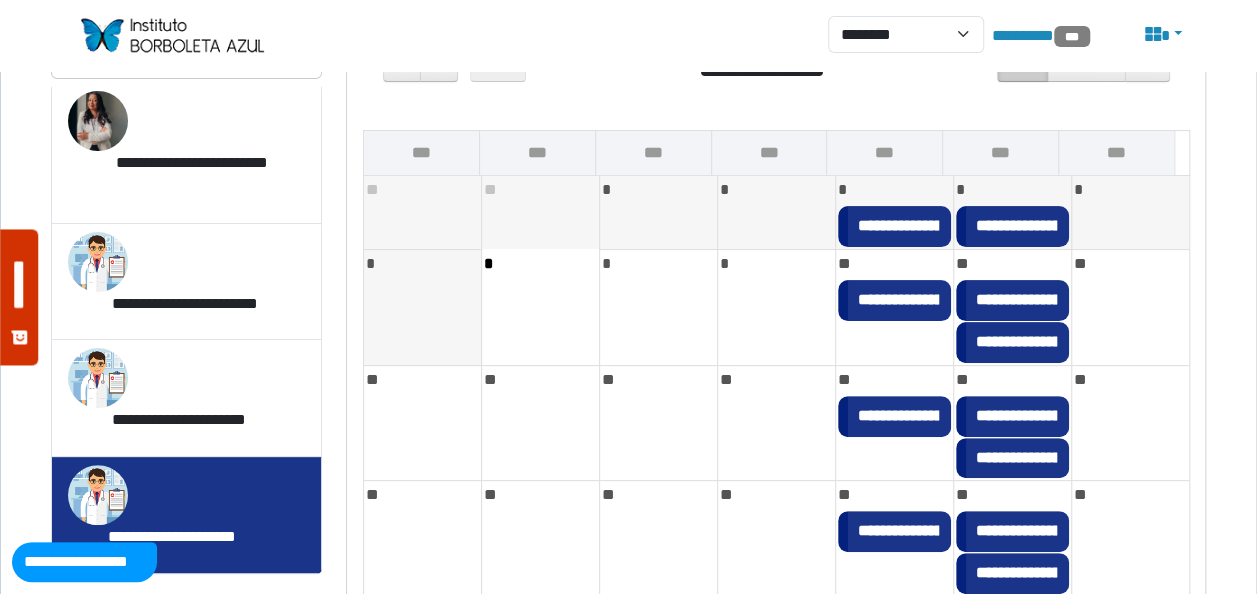 scroll, scrollTop: 116, scrollLeft: 0, axis: vertical 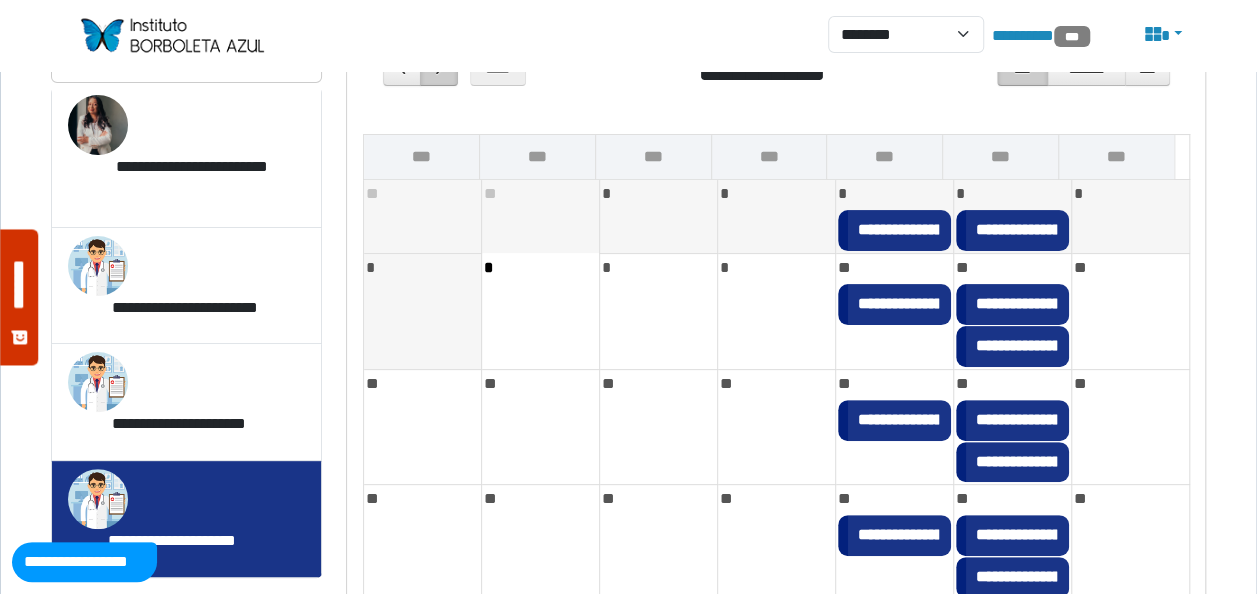 click at bounding box center [439, 69] 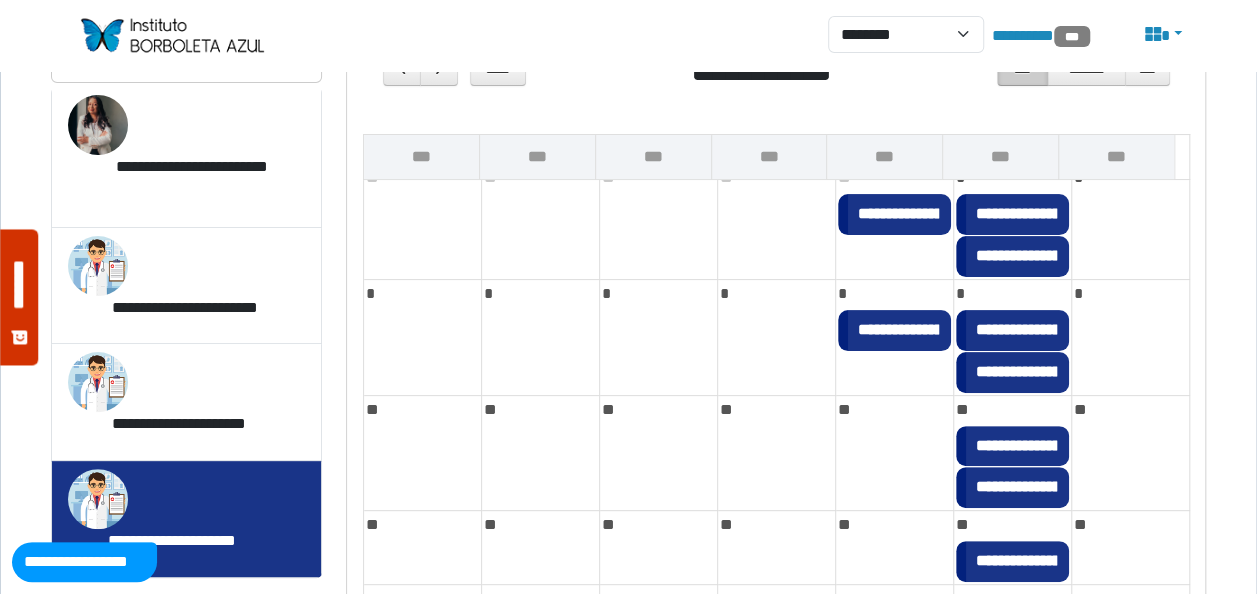 scroll, scrollTop: 0, scrollLeft: 0, axis: both 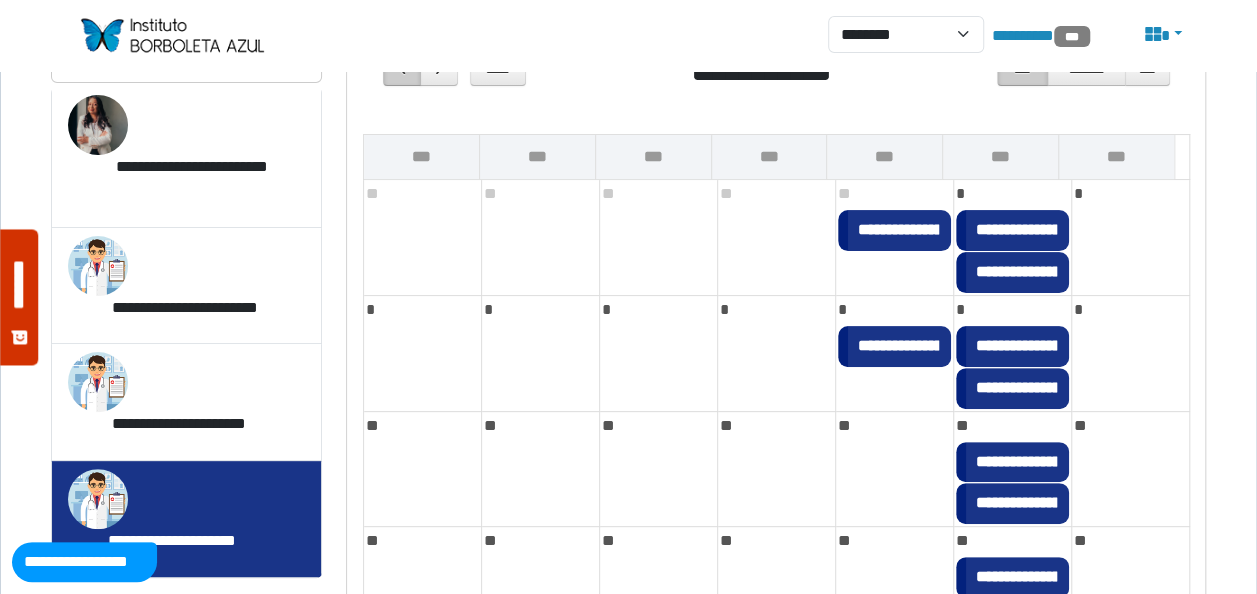 click at bounding box center (402, 69) 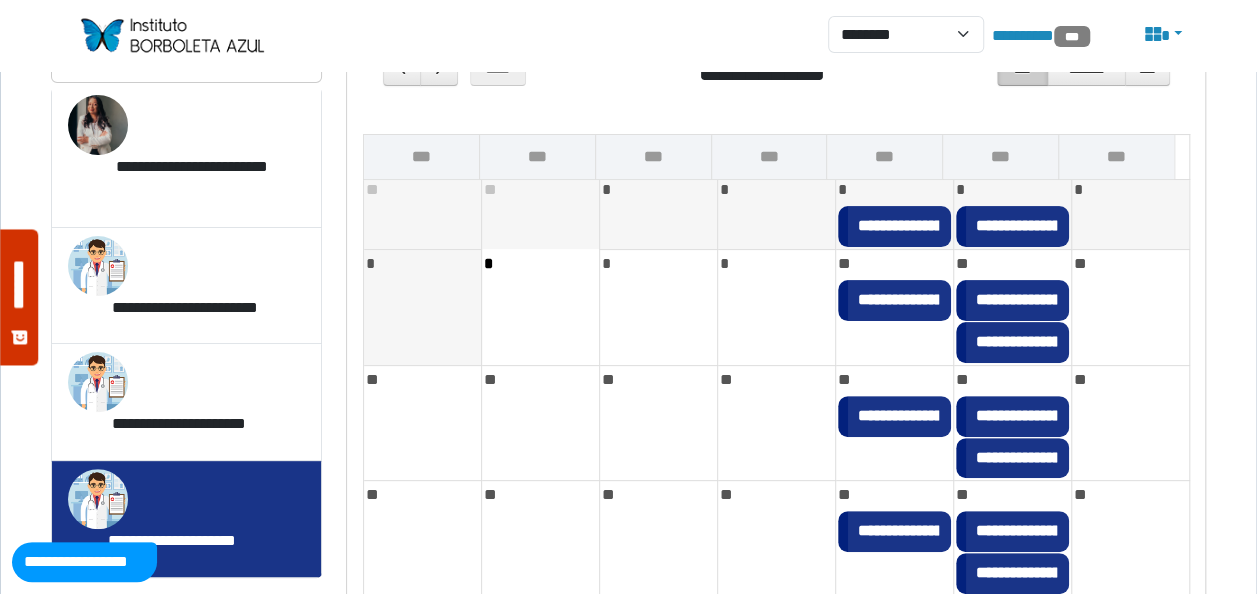 scroll, scrollTop: 0, scrollLeft: 0, axis: both 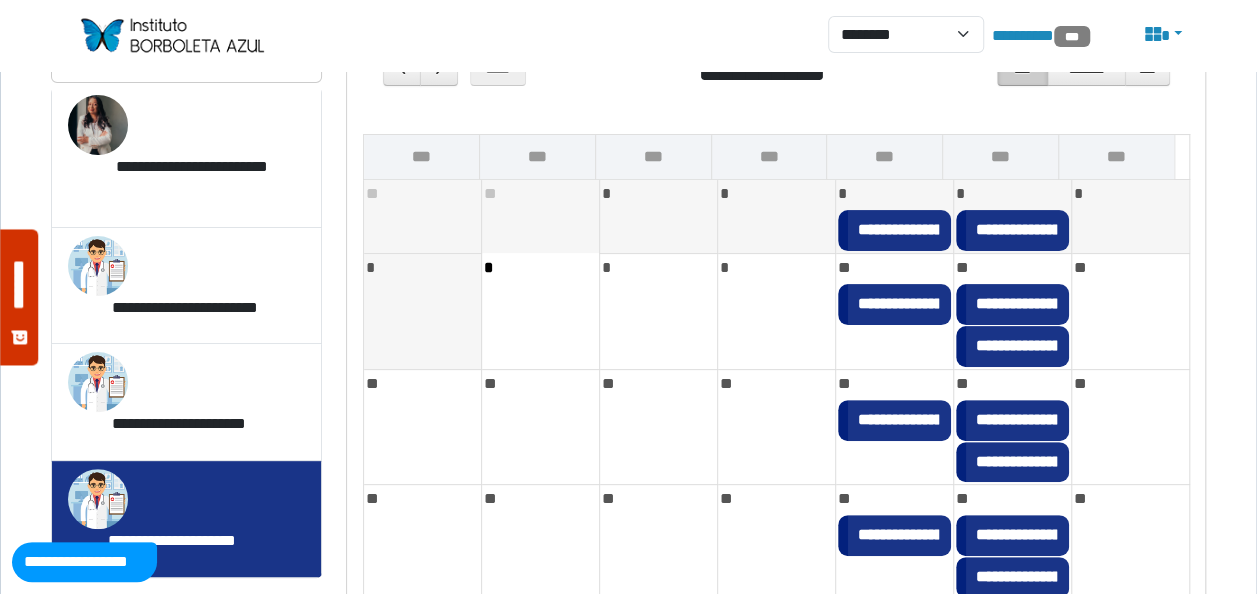 click at bounding box center [171, 35] 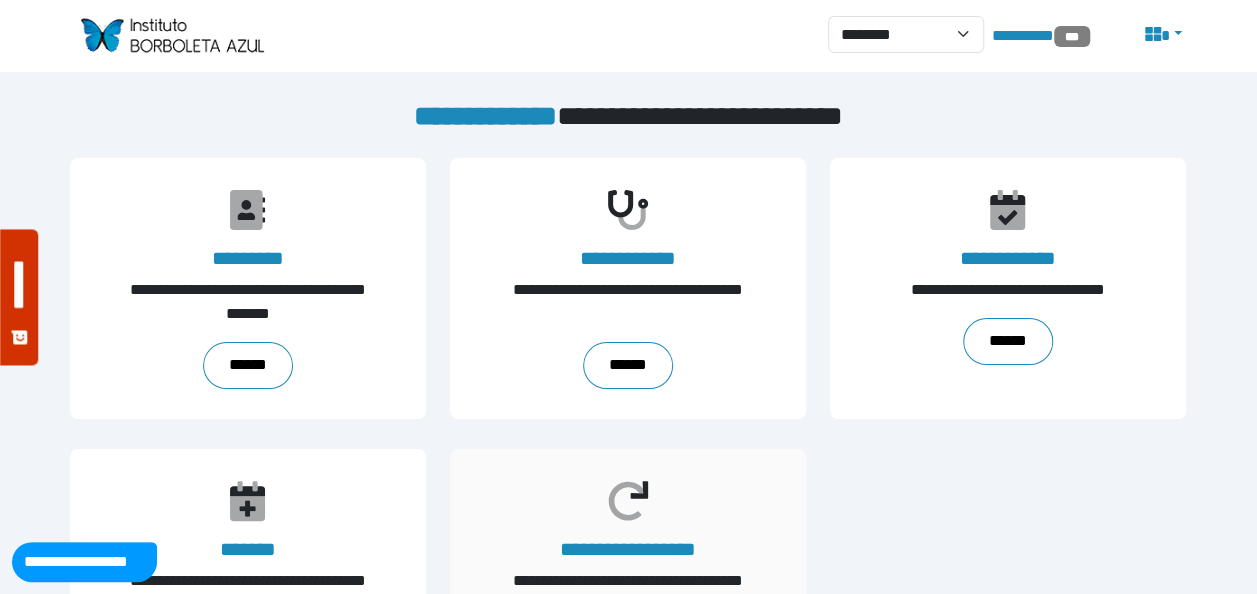 scroll, scrollTop: 136, scrollLeft: 0, axis: vertical 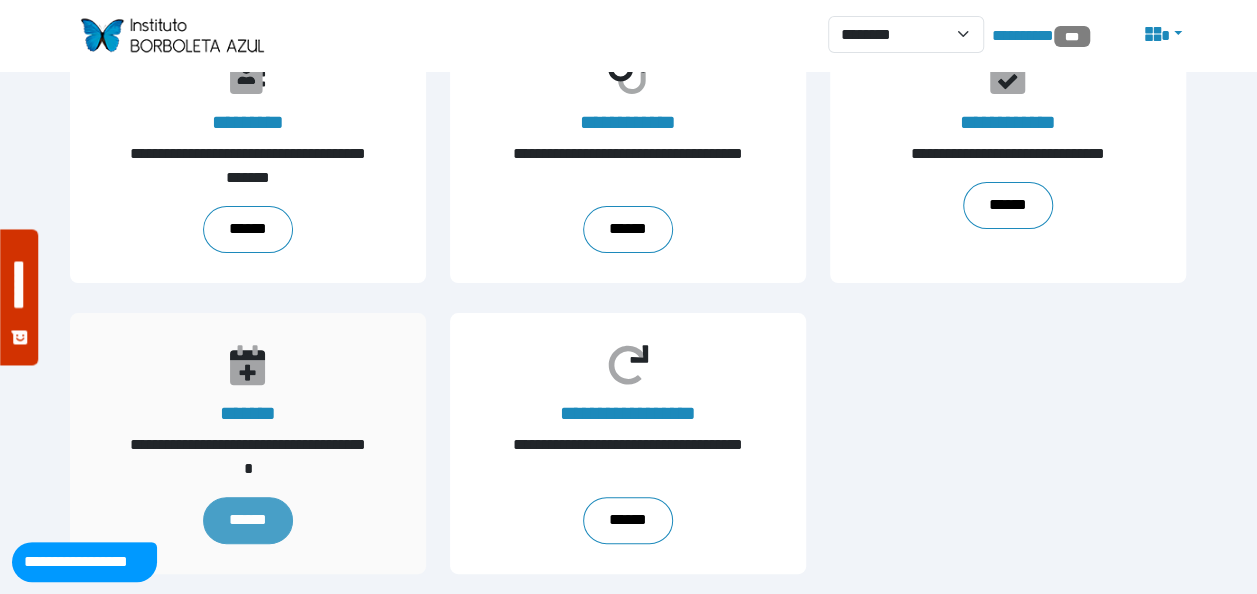 click on "******" at bounding box center (248, 520) 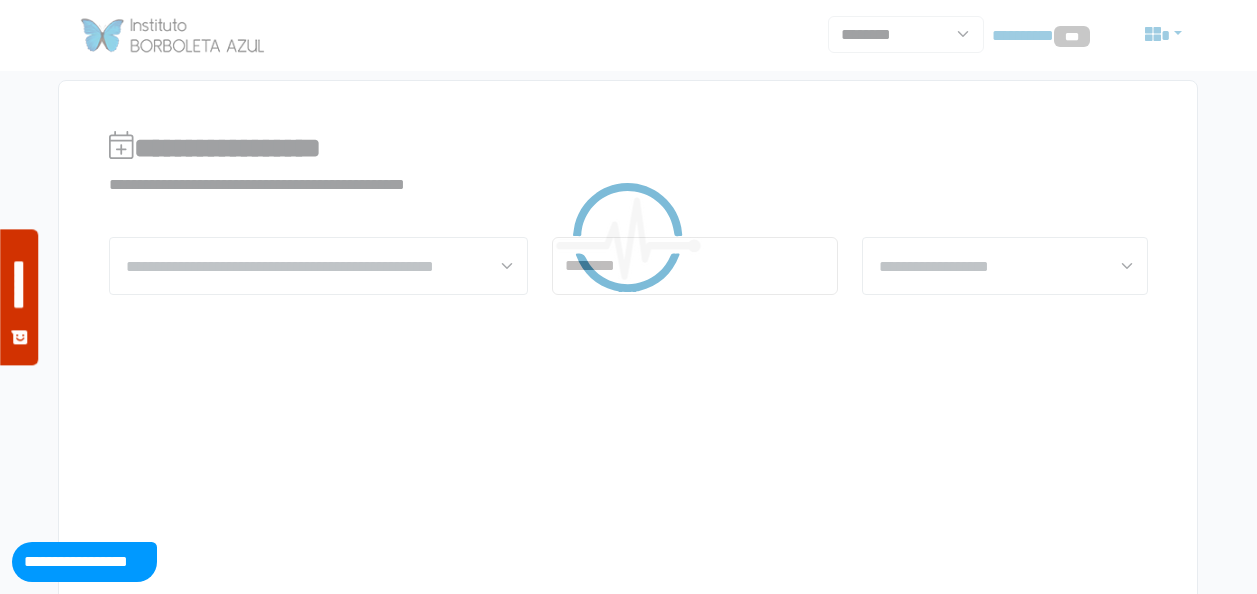 scroll, scrollTop: 0, scrollLeft: 0, axis: both 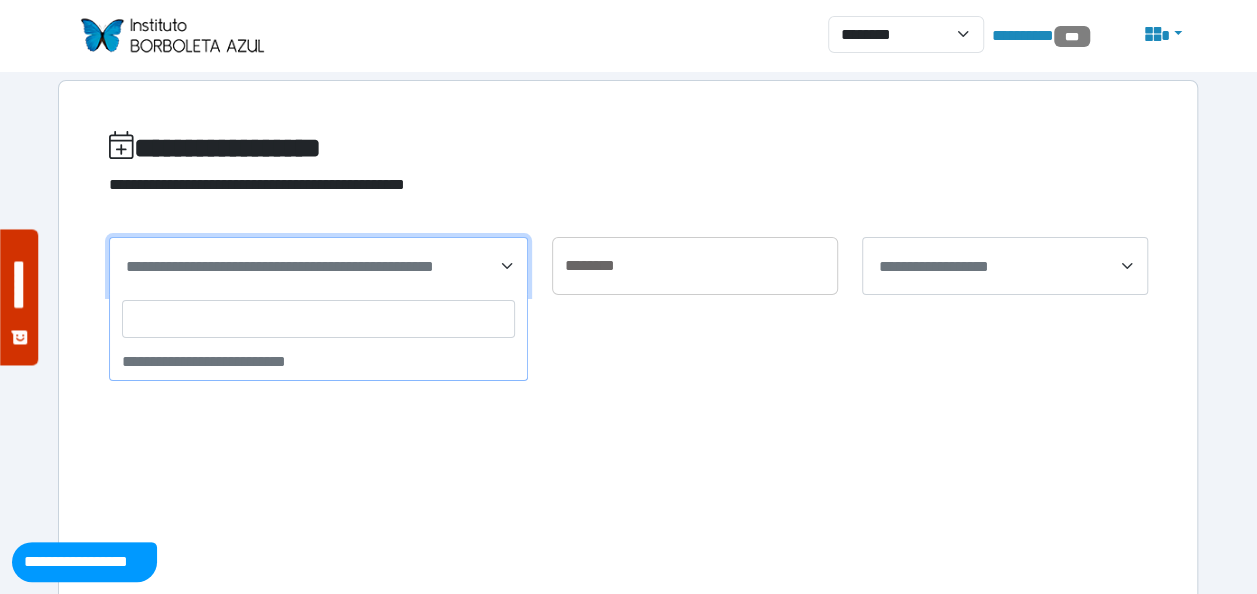 click on "**********" at bounding box center (318, 266) 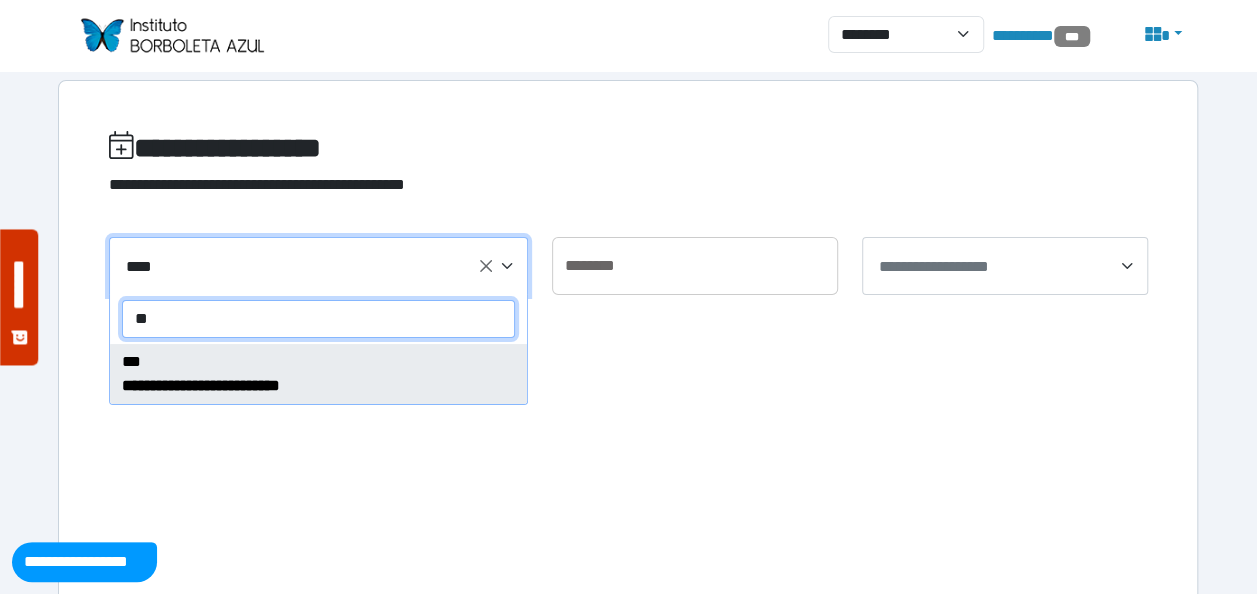 type on "*" 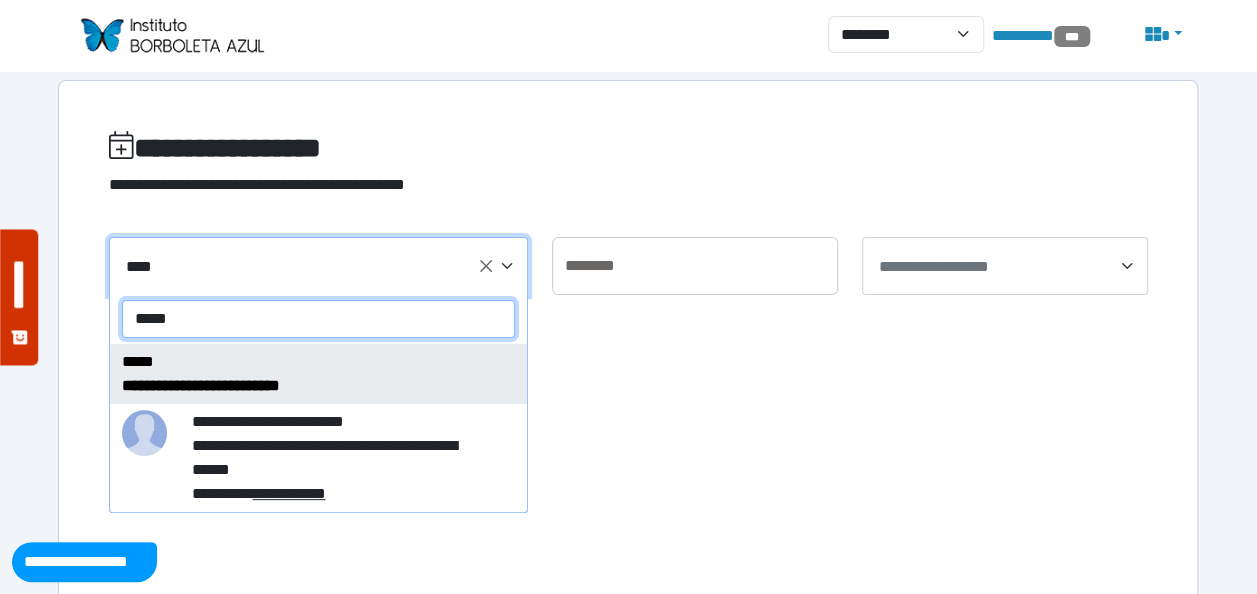 drag, startPoint x: 322, startPoint y: 313, endPoint x: 127, endPoint y: 340, distance: 196.86035 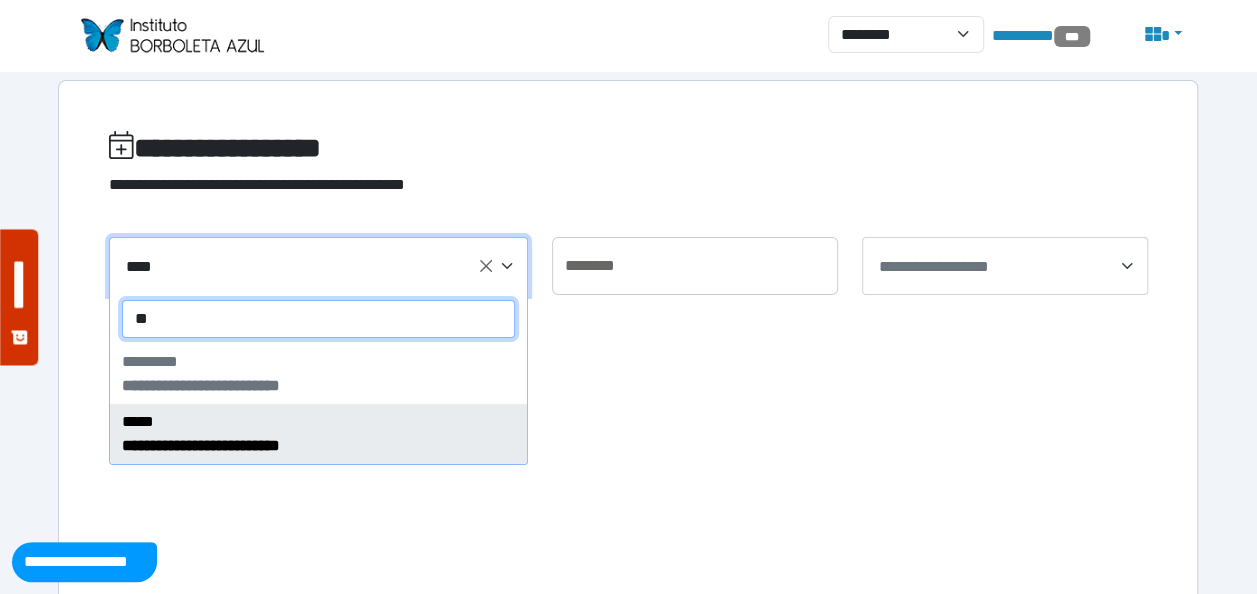 type on "*" 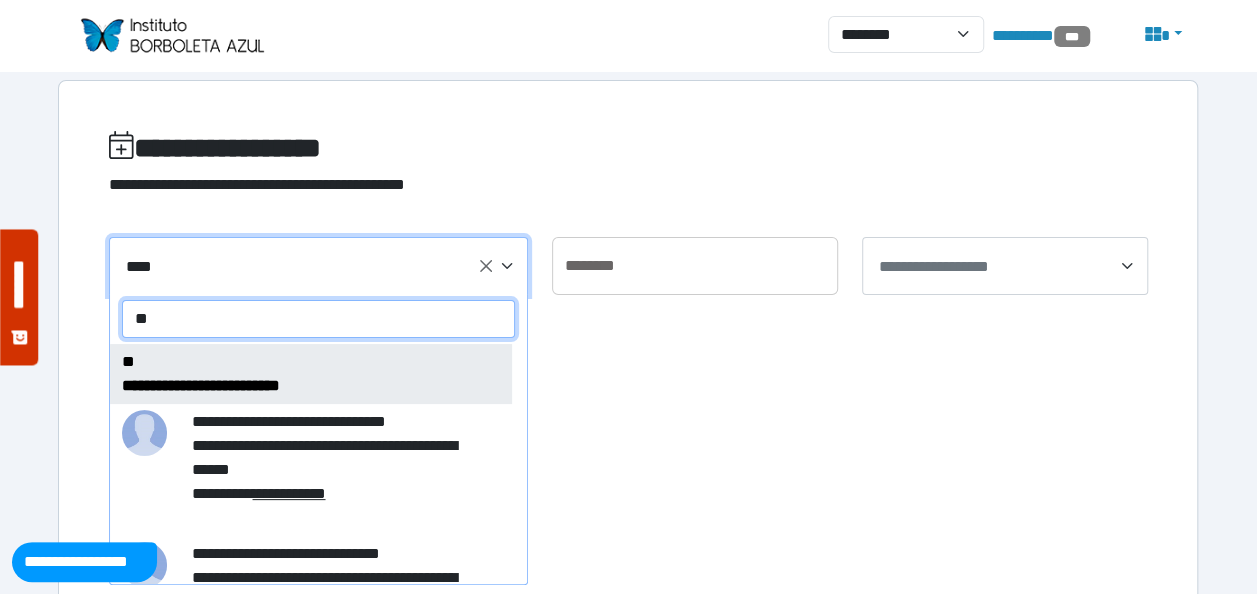 type on "*" 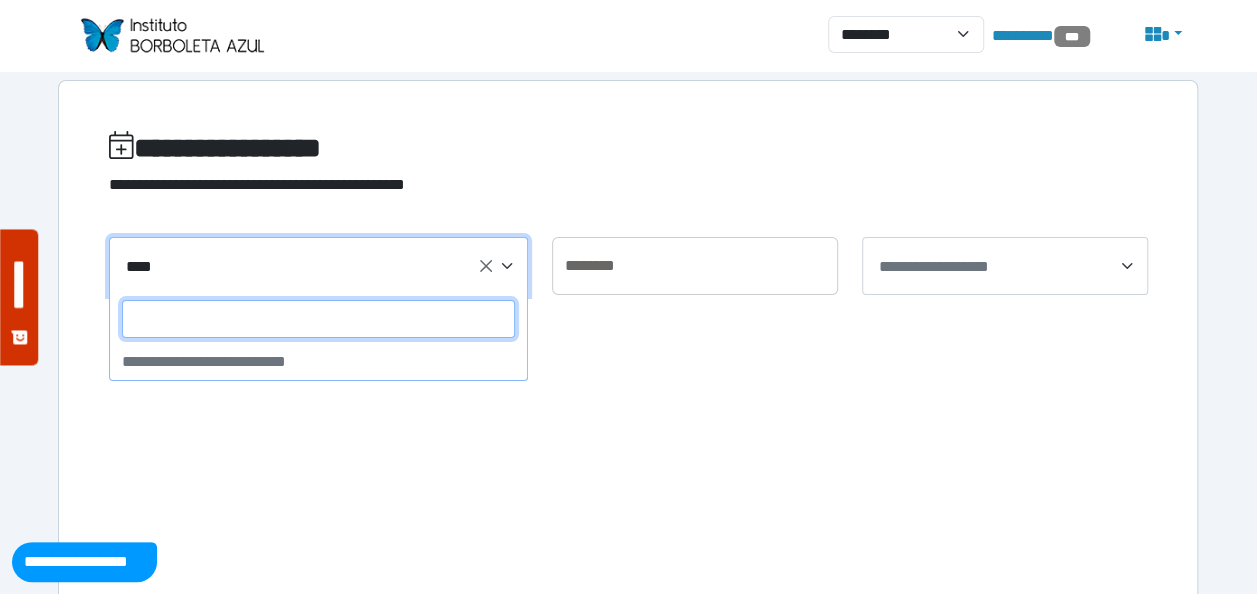 type 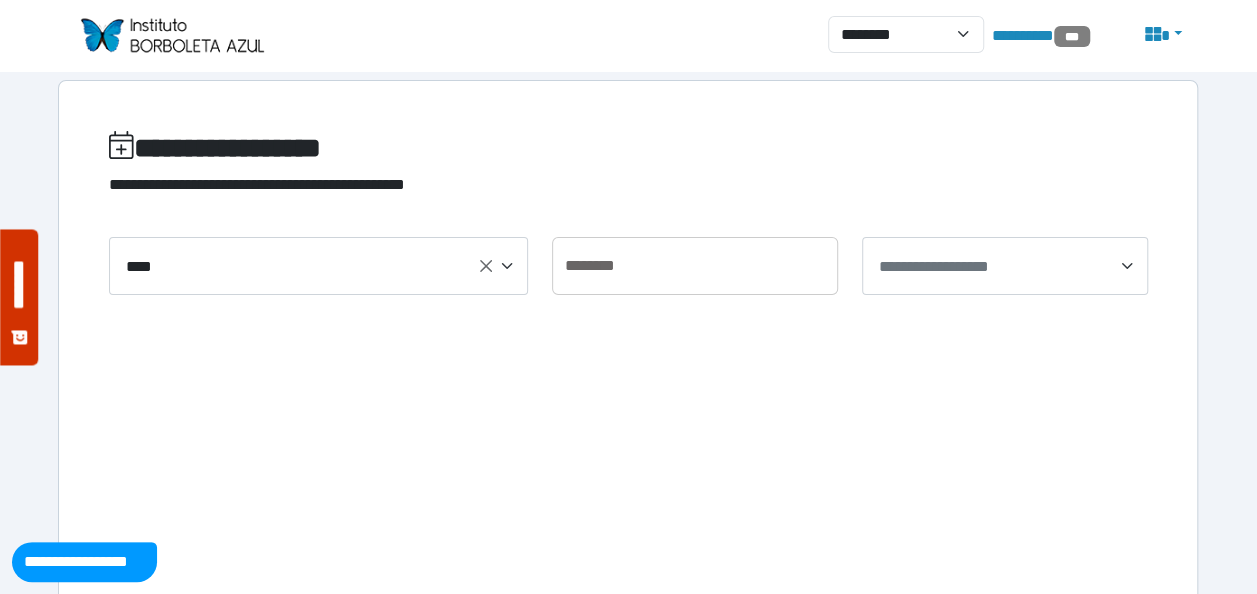 click on "**********" at bounding box center [628, 418] 